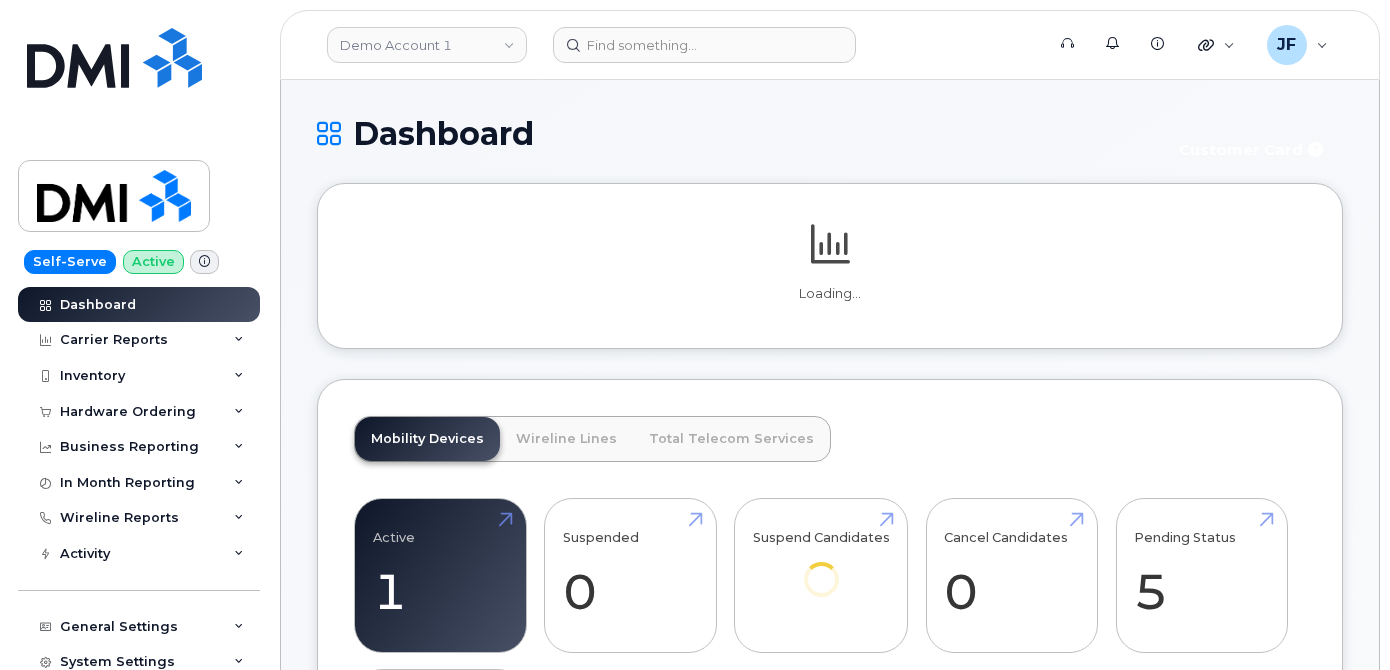 scroll, scrollTop: 0, scrollLeft: 0, axis: both 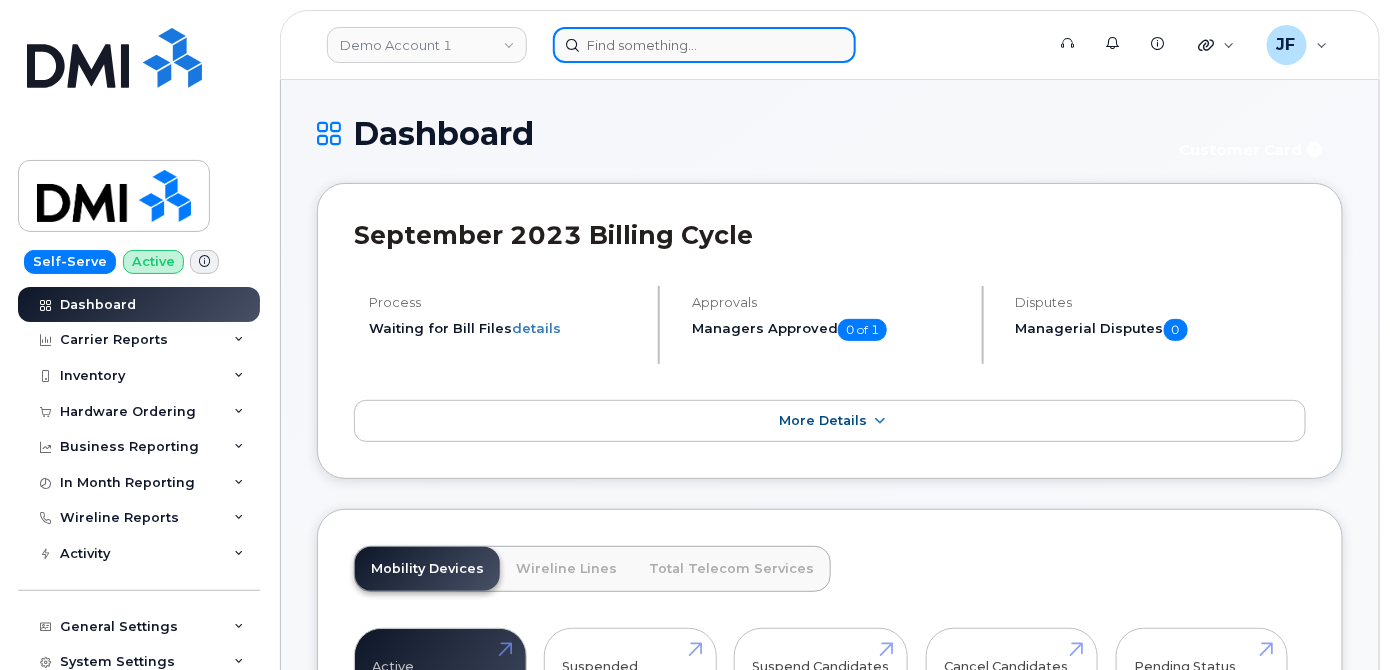 click 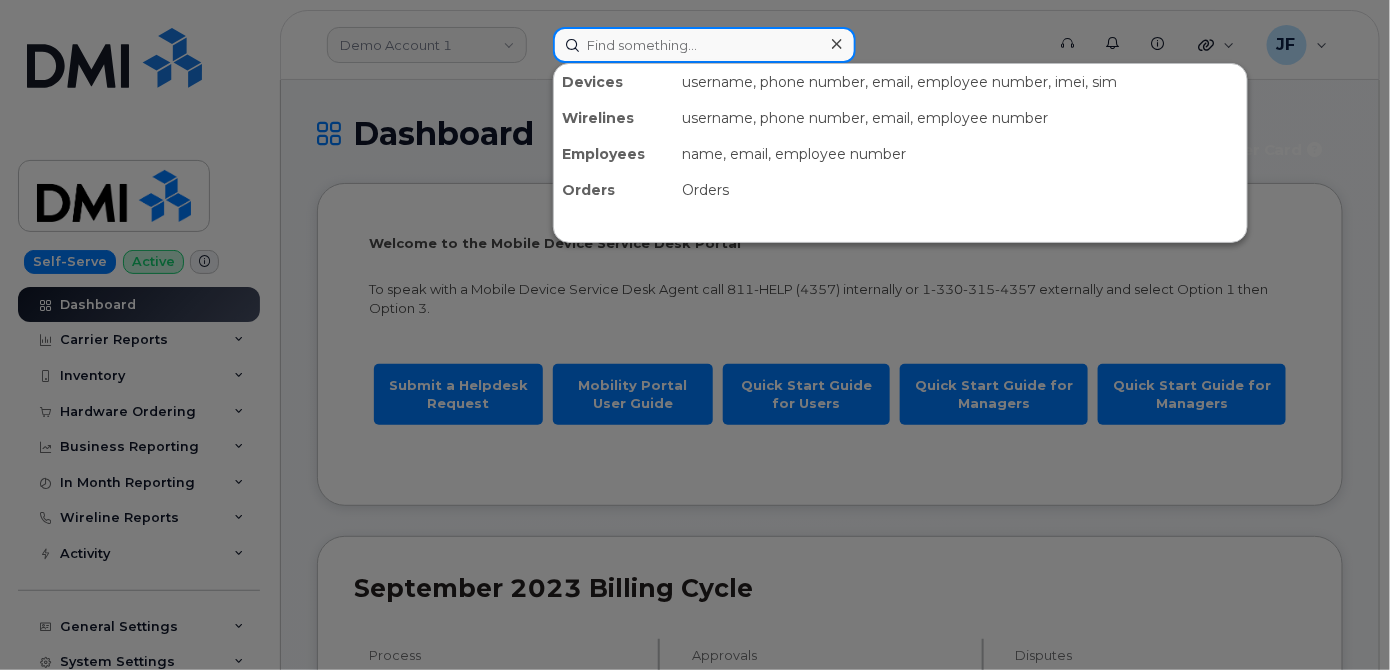 paste on "[PHONE]" 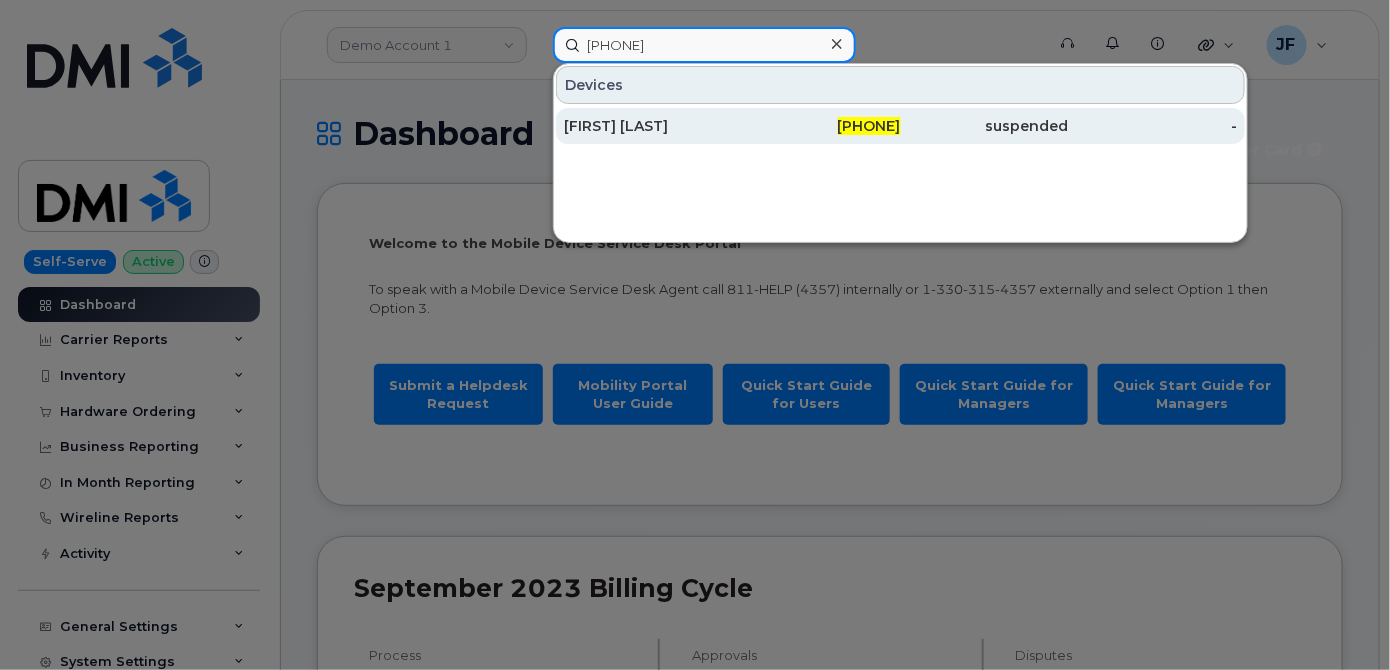 type on "[PHONE]" 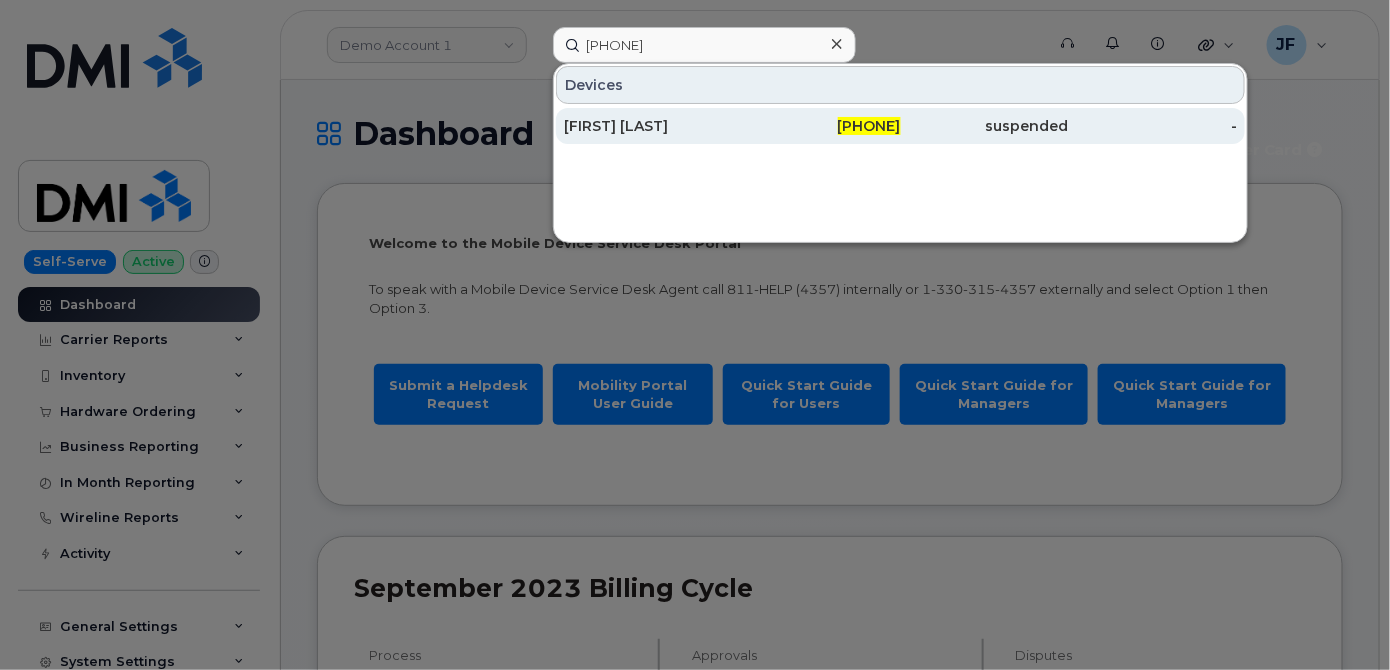 click on "[FIRST] [LAST]" 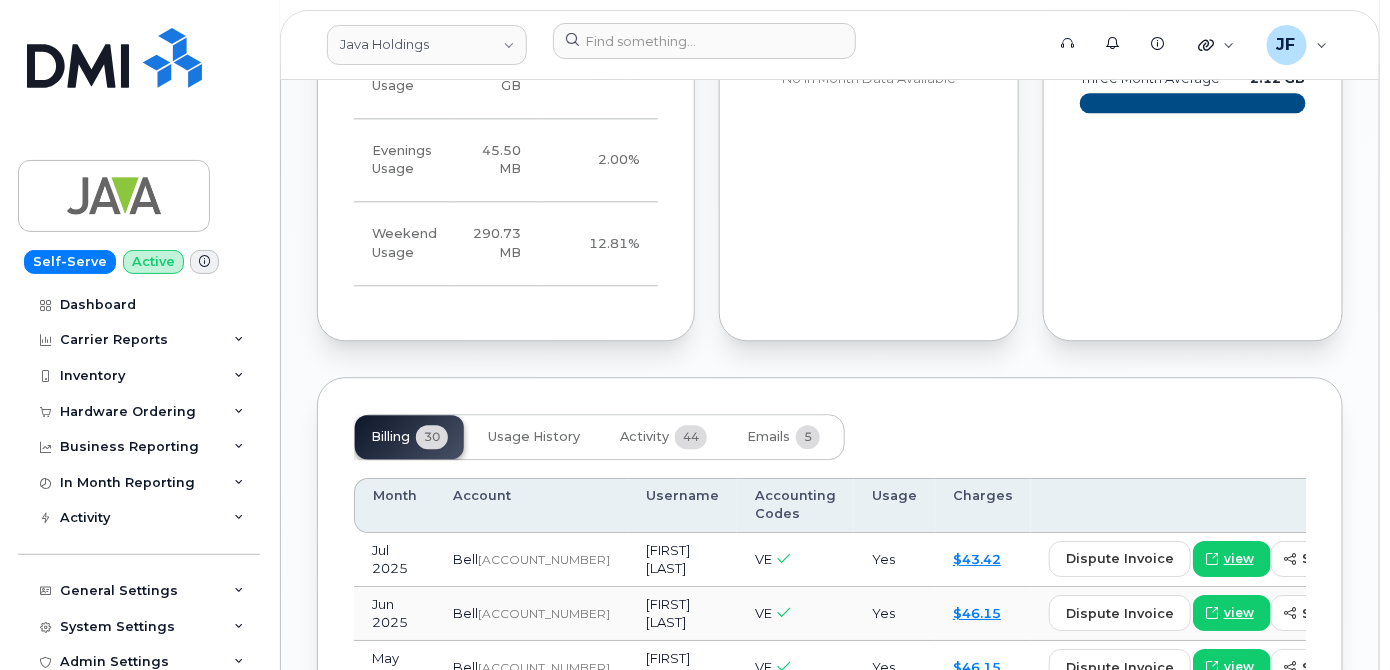 scroll, scrollTop: 1727, scrollLeft: 0, axis: vertical 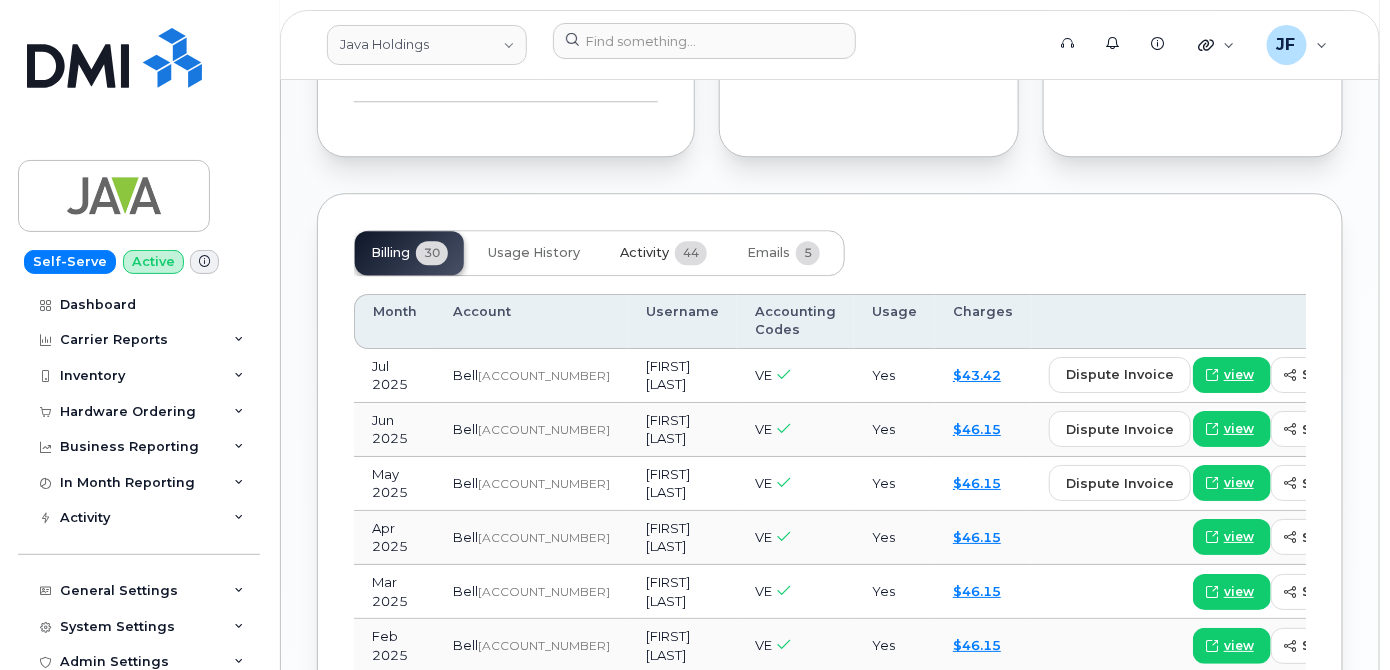 click on "Activity" at bounding box center (644, 253) 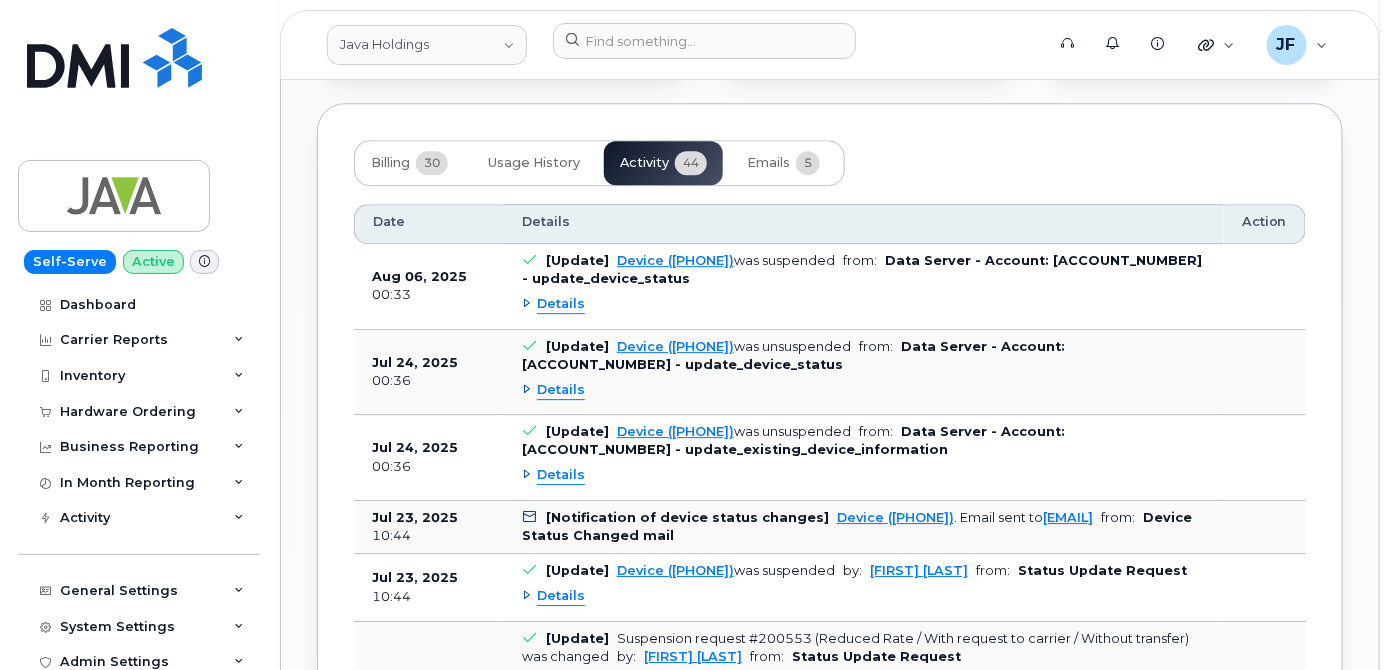 scroll, scrollTop: 1818, scrollLeft: 0, axis: vertical 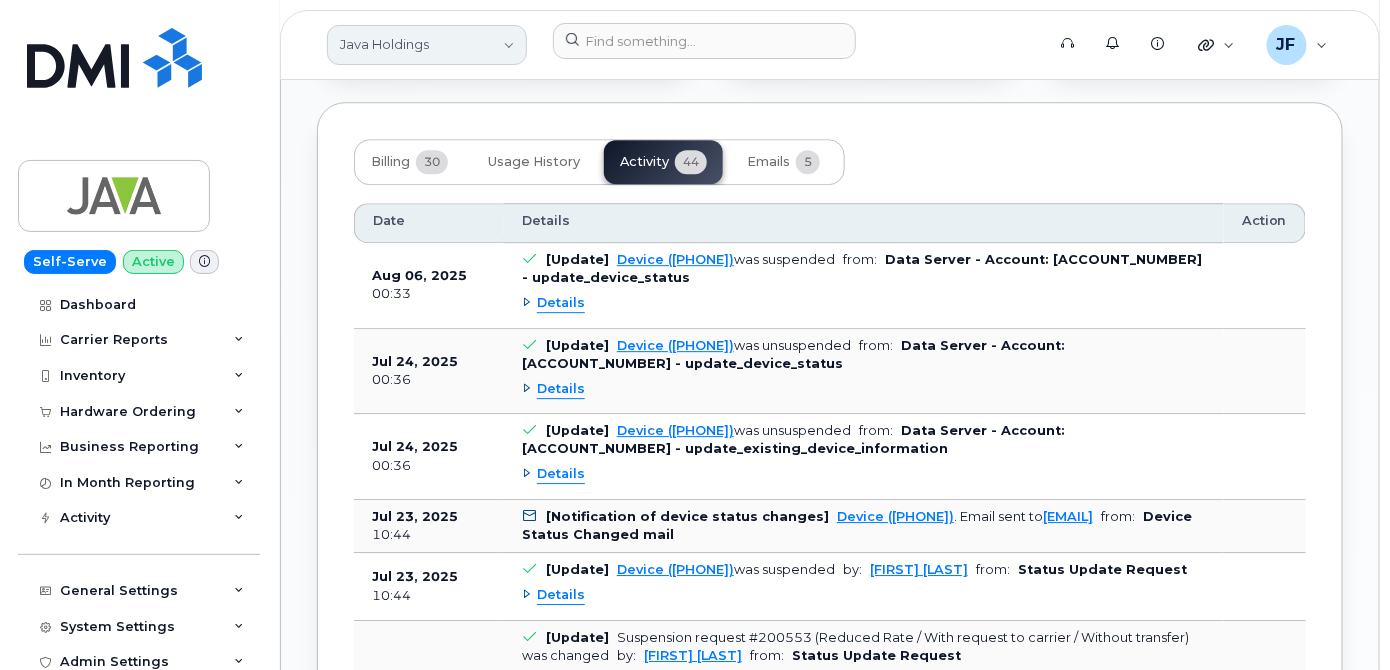 click on "Java Holdings" at bounding box center [427, 45] 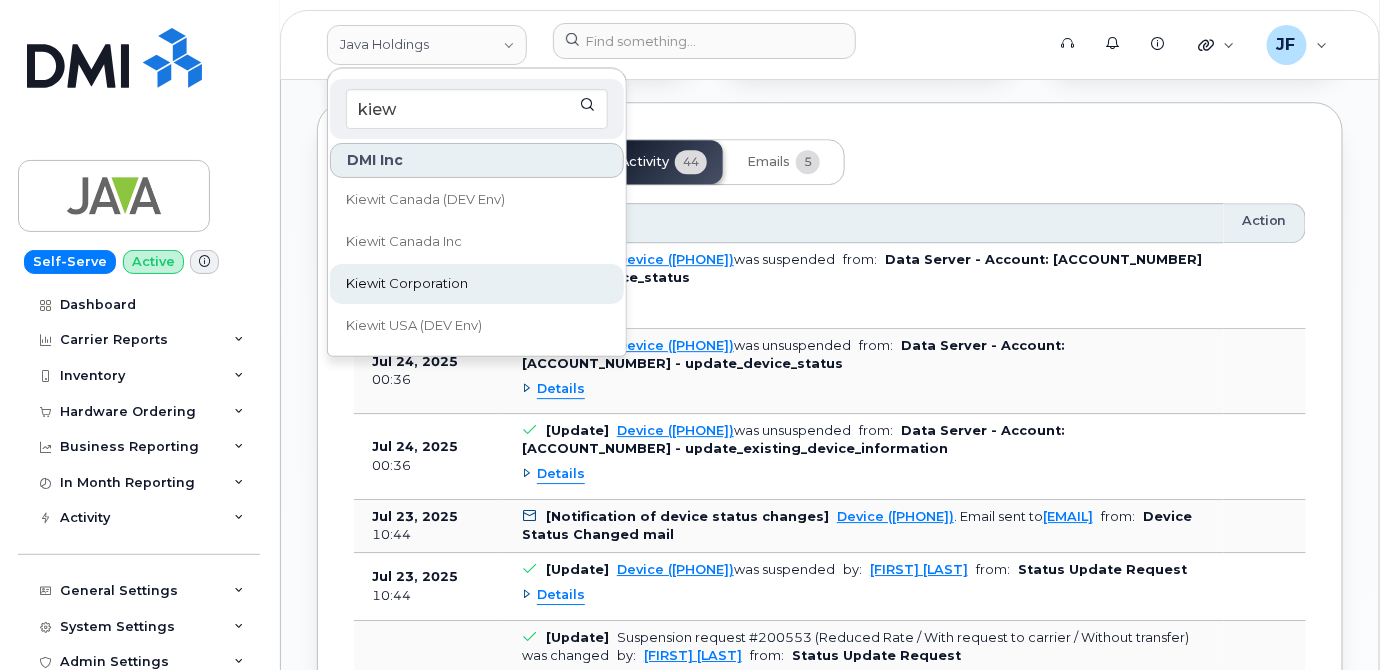 type on "kiew" 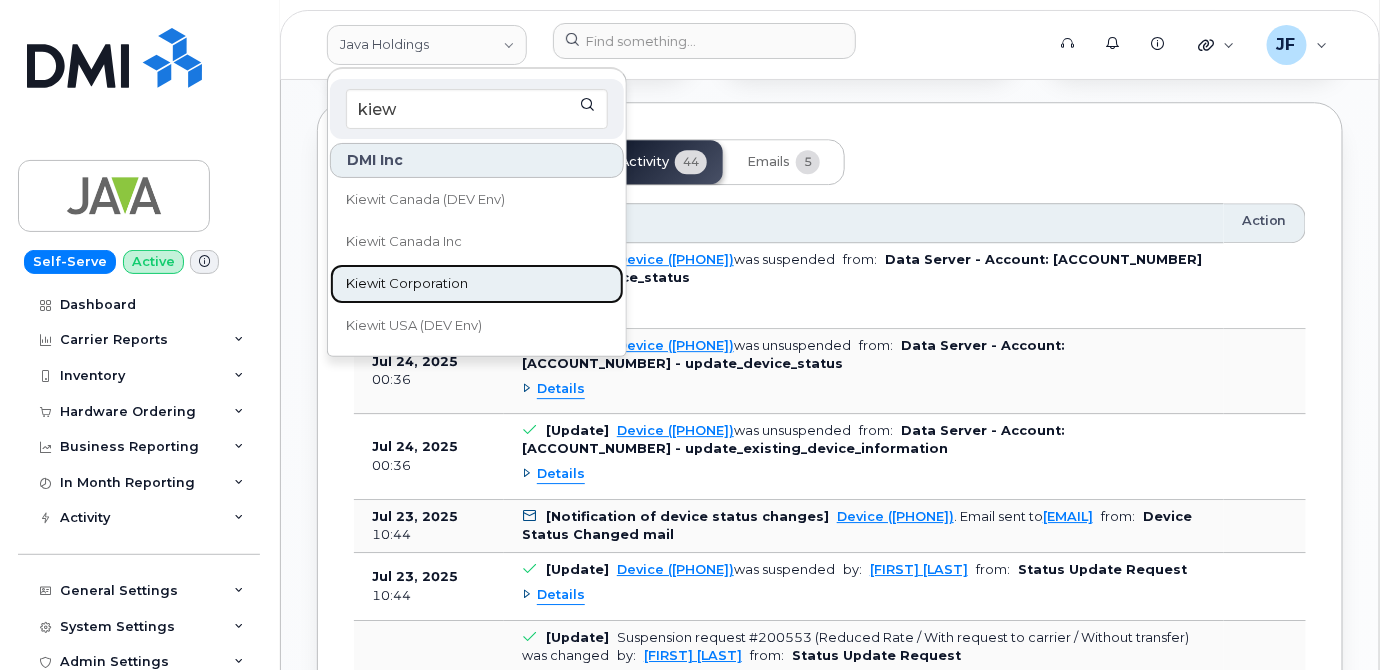 click on "Kiewit Corporation" at bounding box center [407, 284] 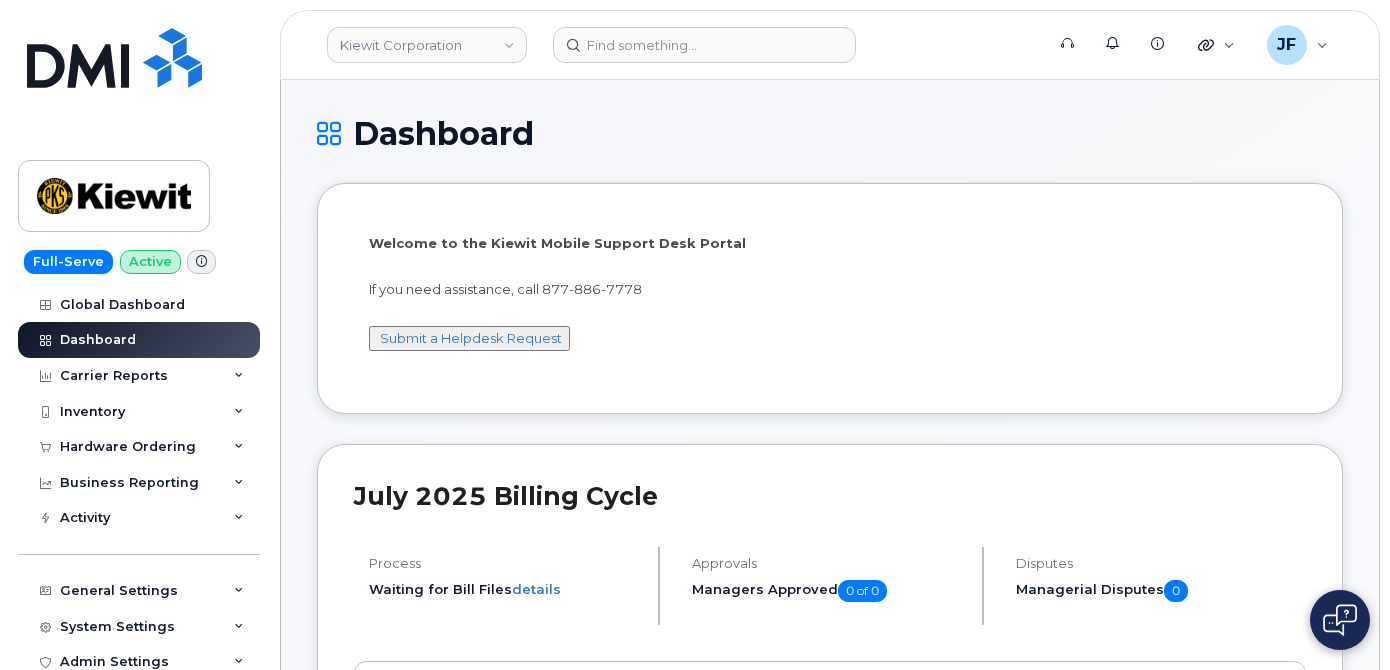 scroll, scrollTop: 0, scrollLeft: 0, axis: both 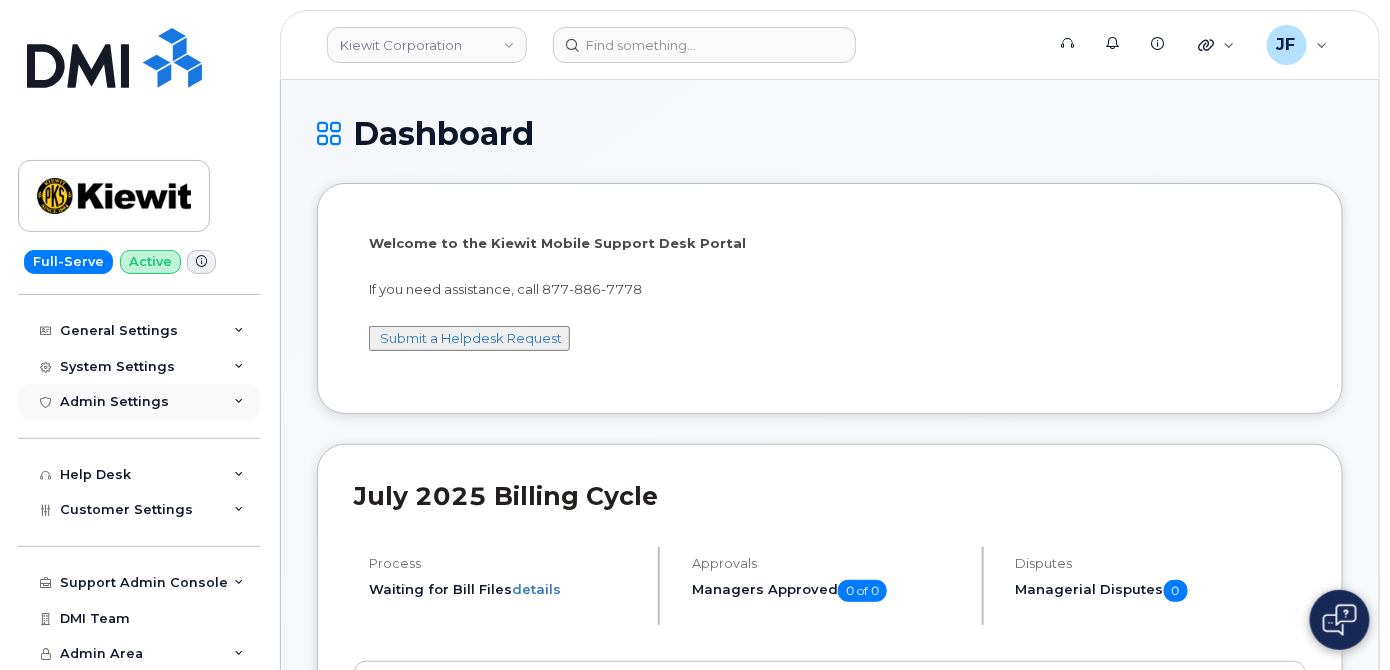 click on "Admin Settings" at bounding box center [114, 402] 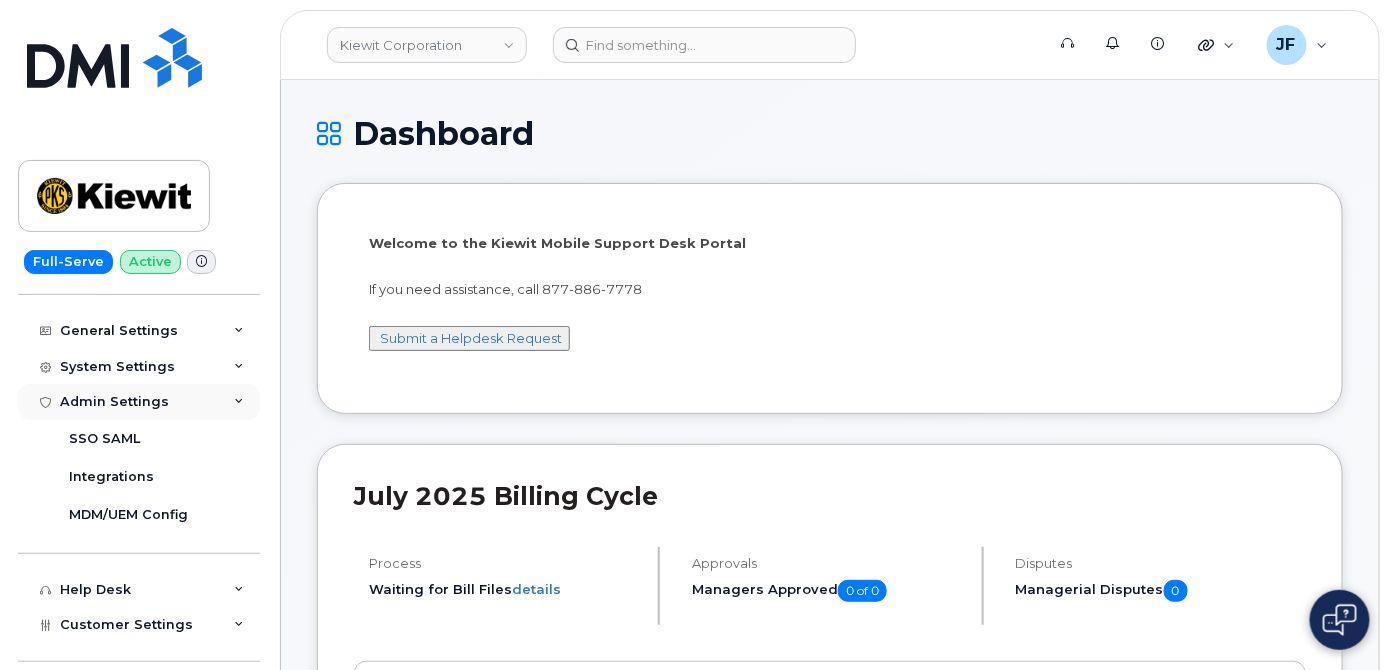 click on "Admin Settings" at bounding box center [114, 402] 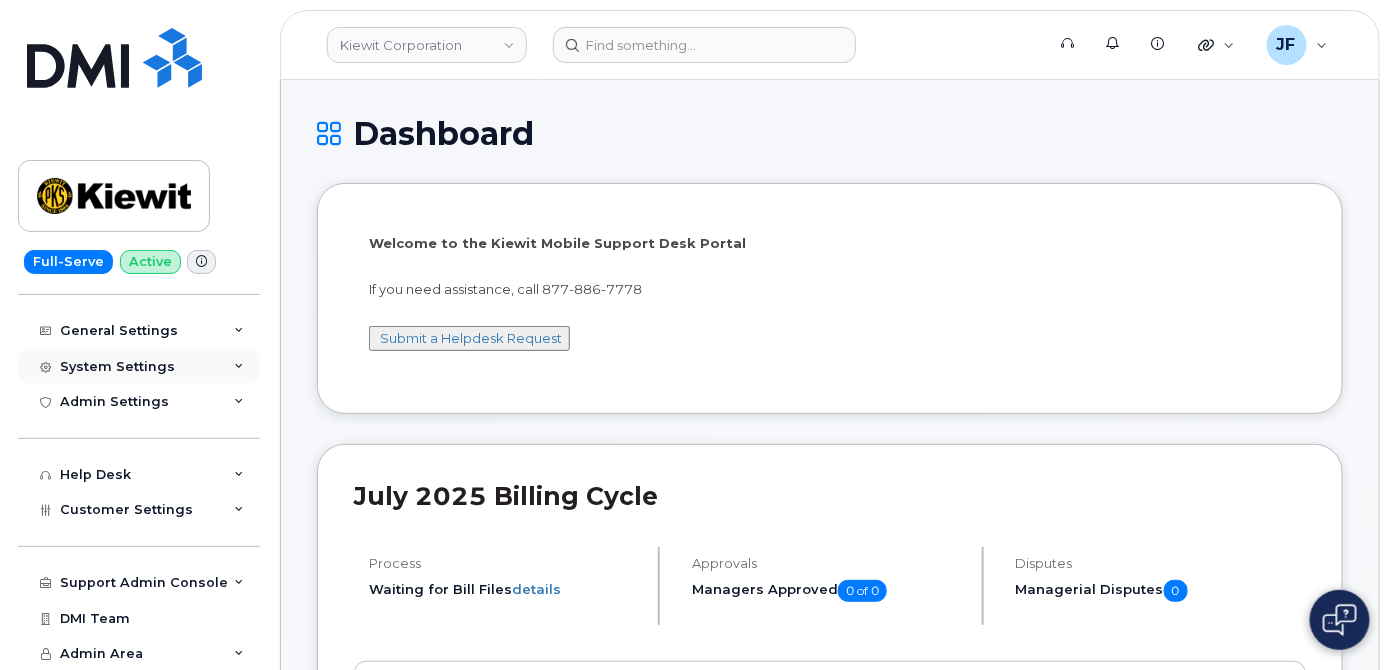 click on "System Settings" at bounding box center (117, 367) 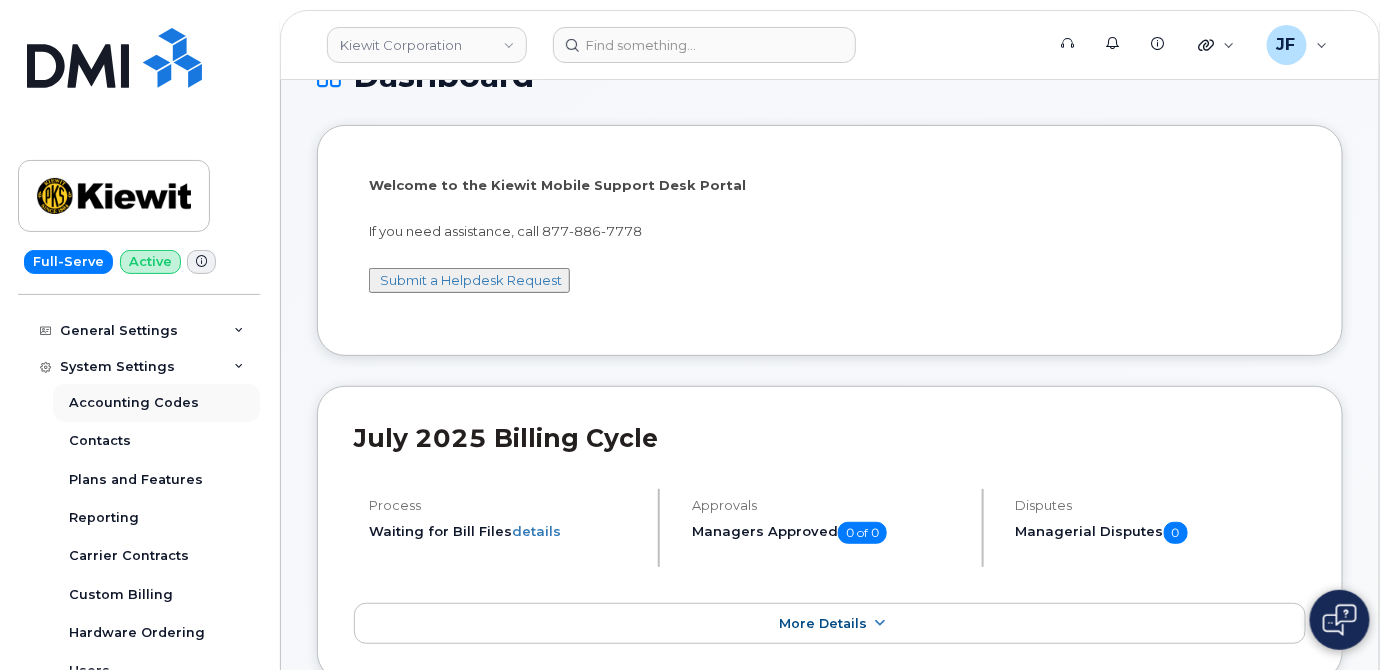 scroll, scrollTop: 90, scrollLeft: 0, axis: vertical 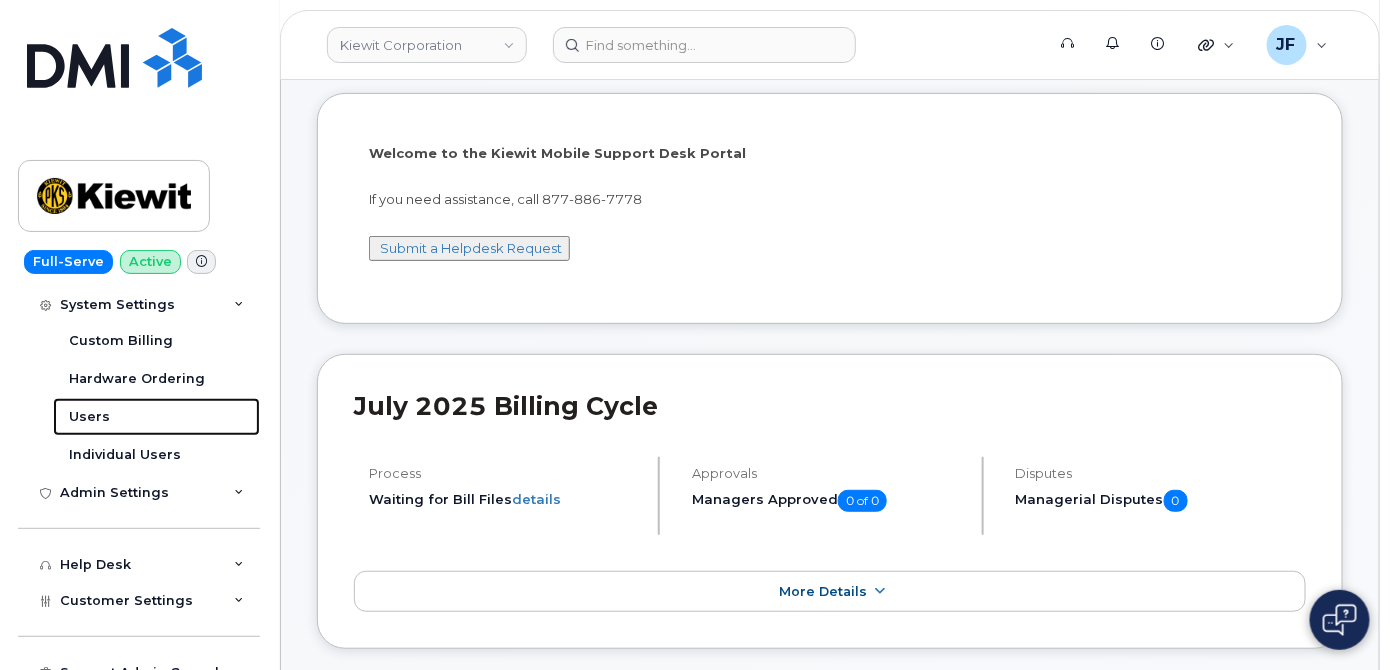 drag, startPoint x: 83, startPoint y: 414, endPoint x: 688, endPoint y: 414, distance: 605 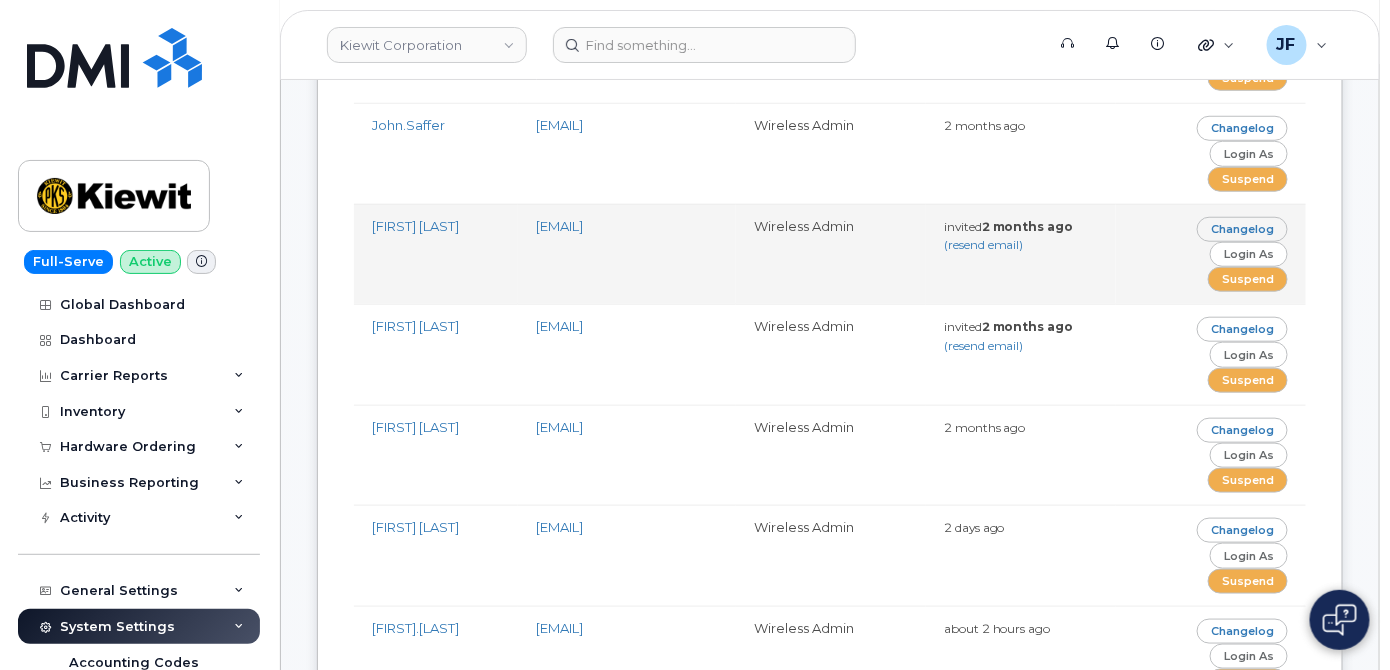 scroll, scrollTop: 5760, scrollLeft: 0, axis: vertical 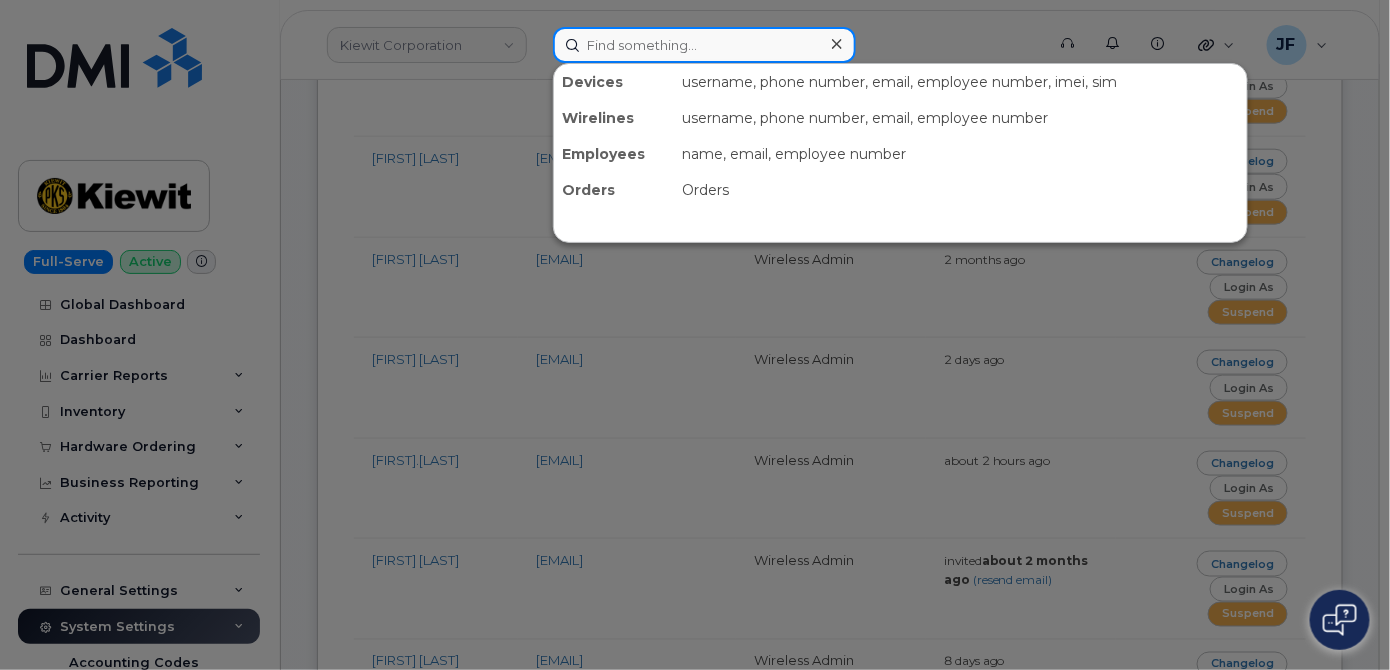 click at bounding box center [704, 45] 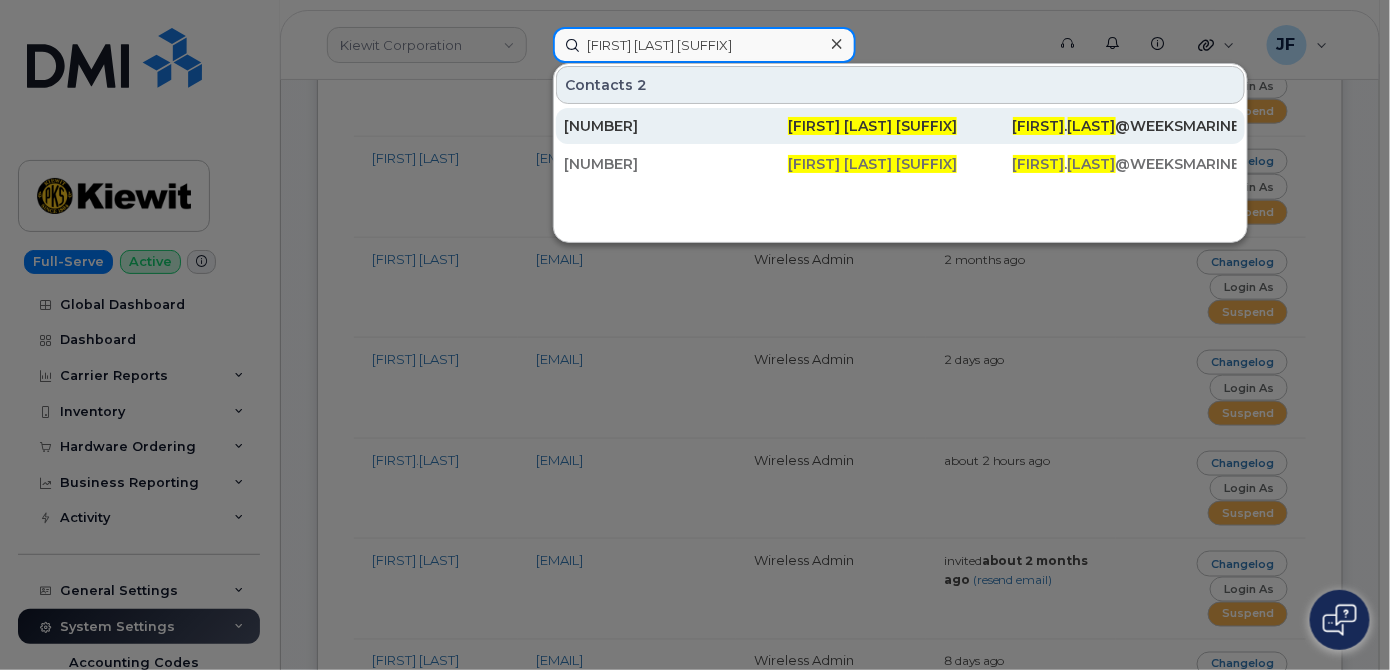type on "Carlos Grady Sr" 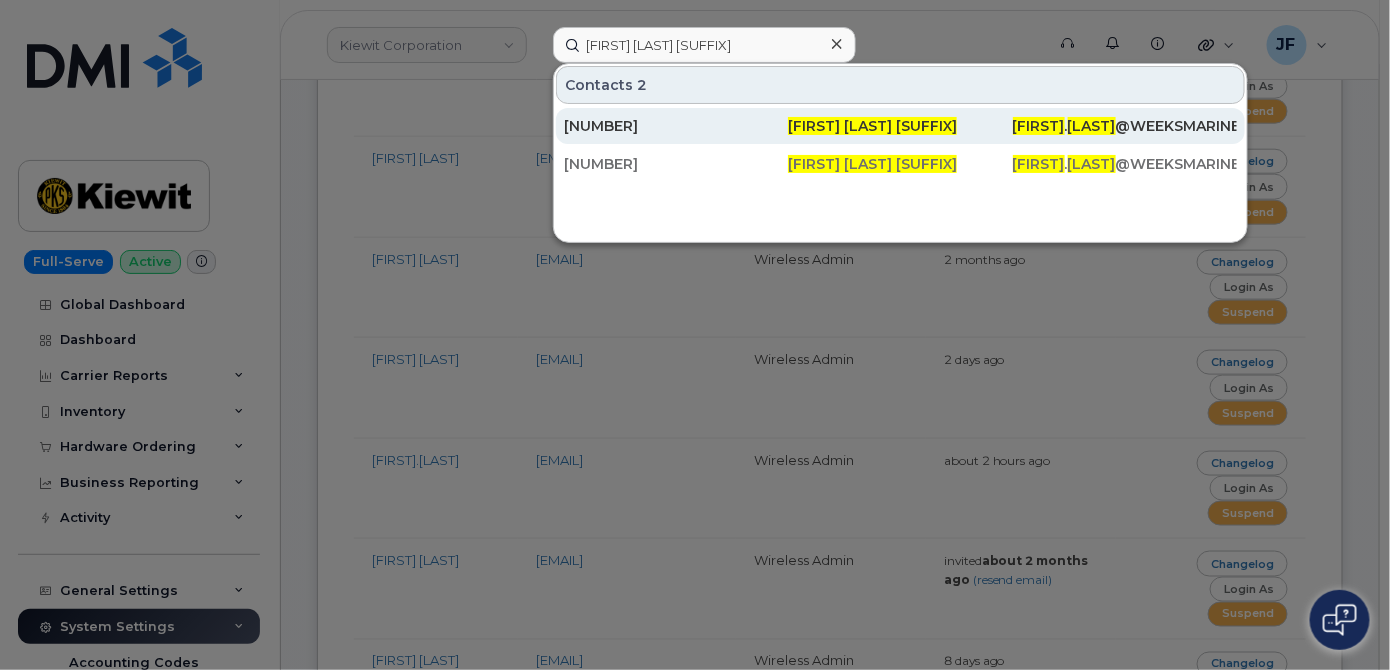 click on "Carlos Grady Sr" at bounding box center (872, 126) 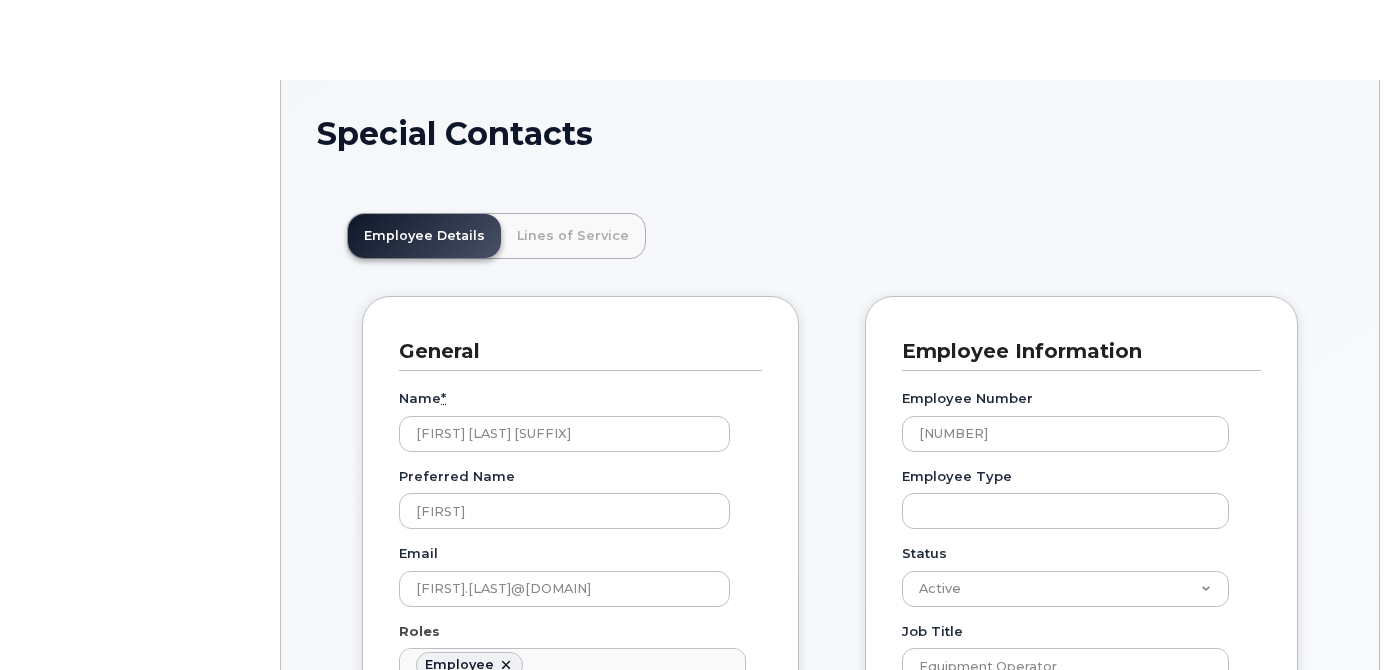 scroll, scrollTop: 0, scrollLeft: 0, axis: both 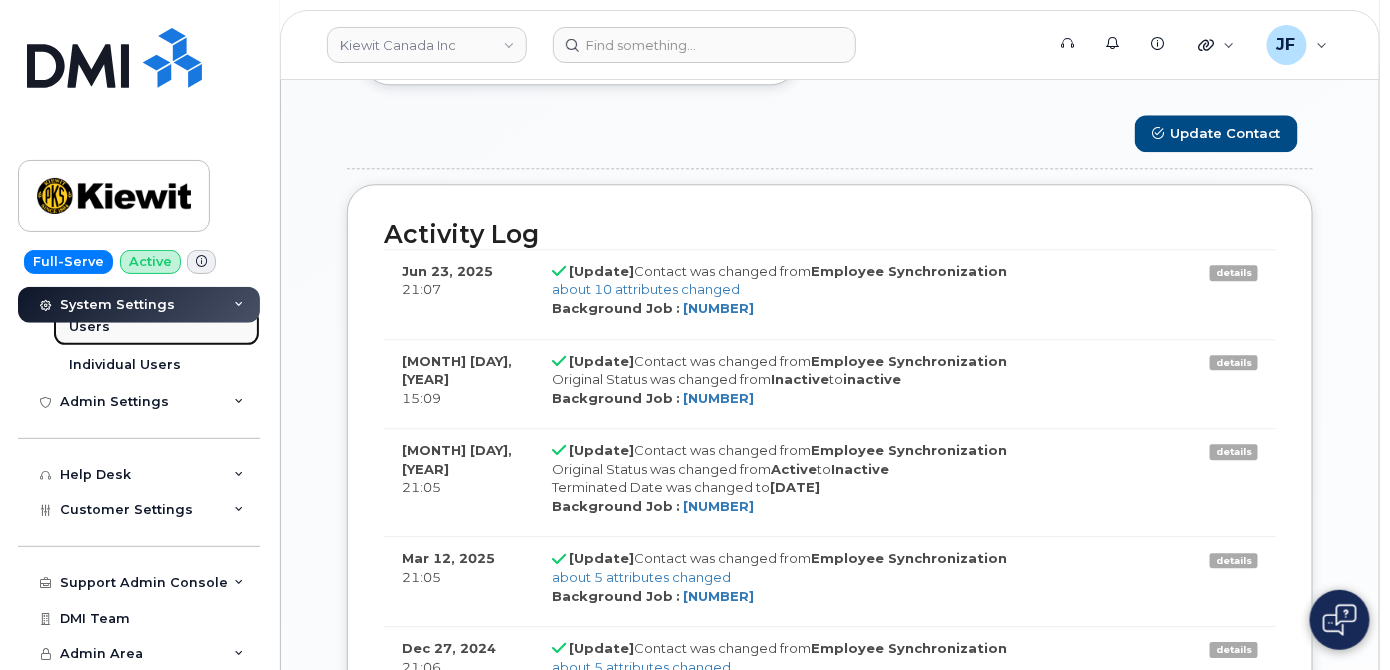click on "Users" at bounding box center (89, 327) 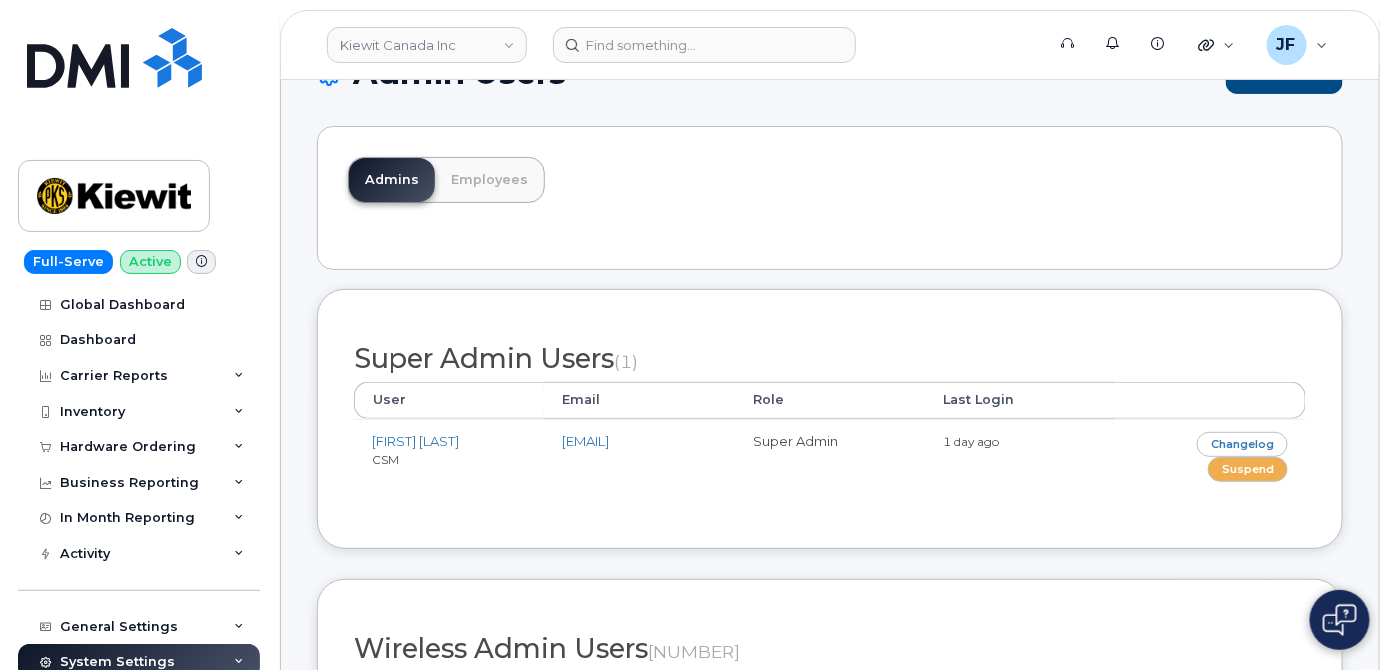 scroll, scrollTop: 0, scrollLeft: 0, axis: both 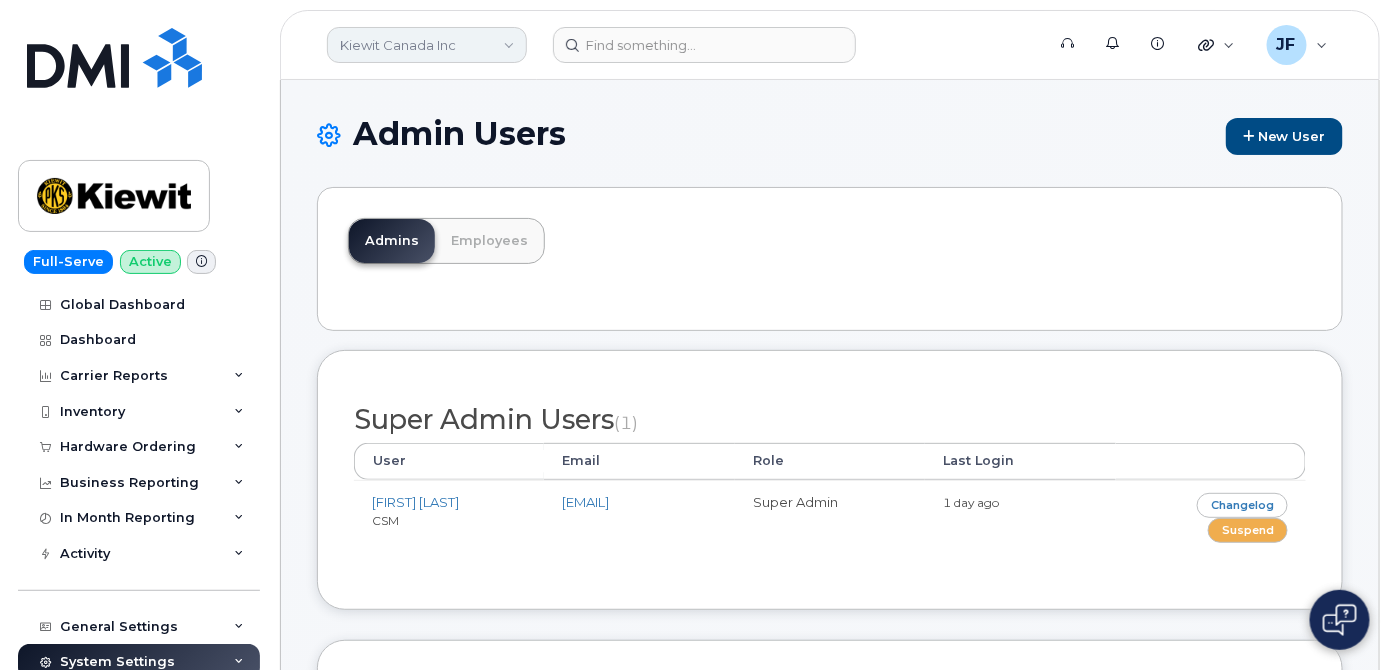 click on "Kiewit Canada Inc" at bounding box center [427, 45] 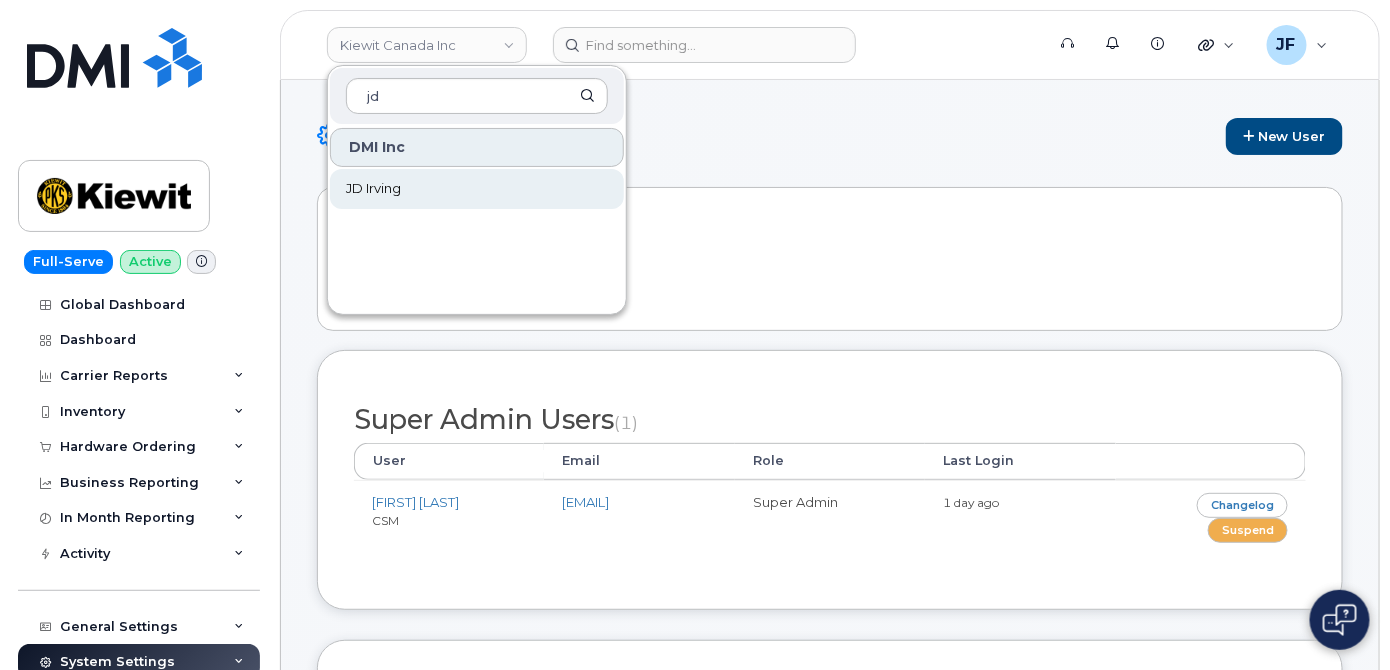 type on "jd" 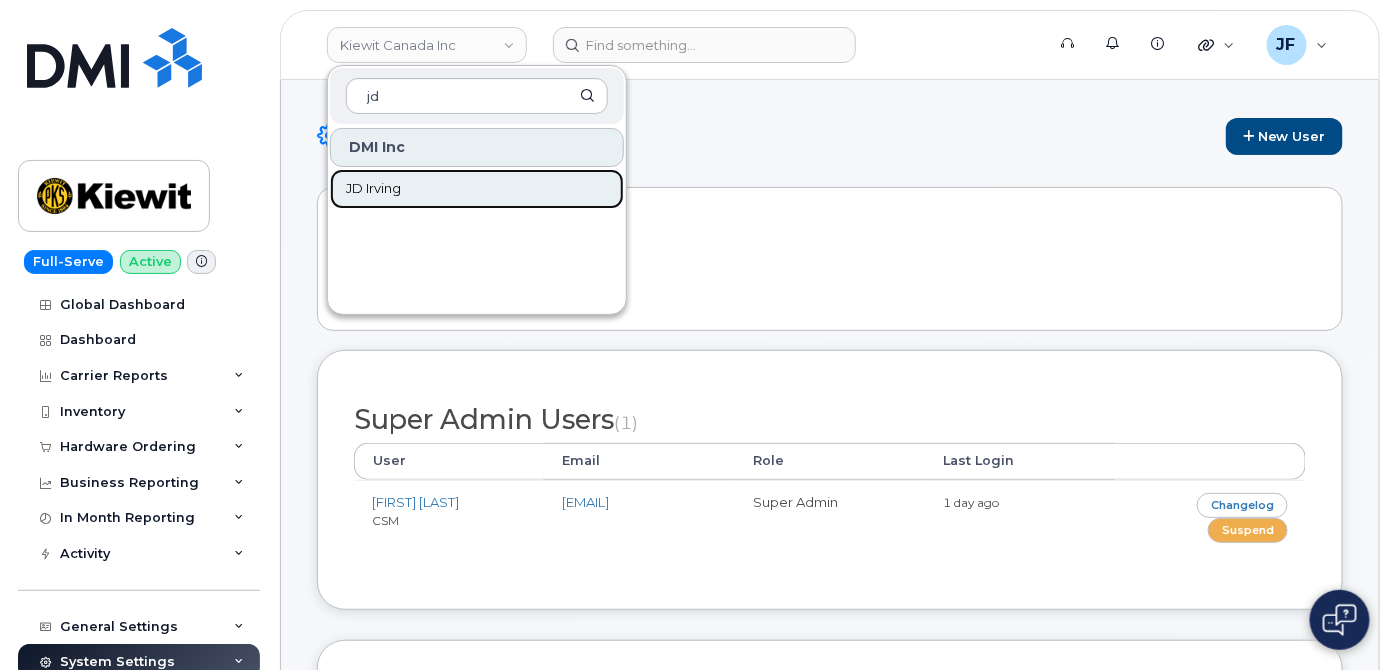 click on "JD Irving" at bounding box center [373, 189] 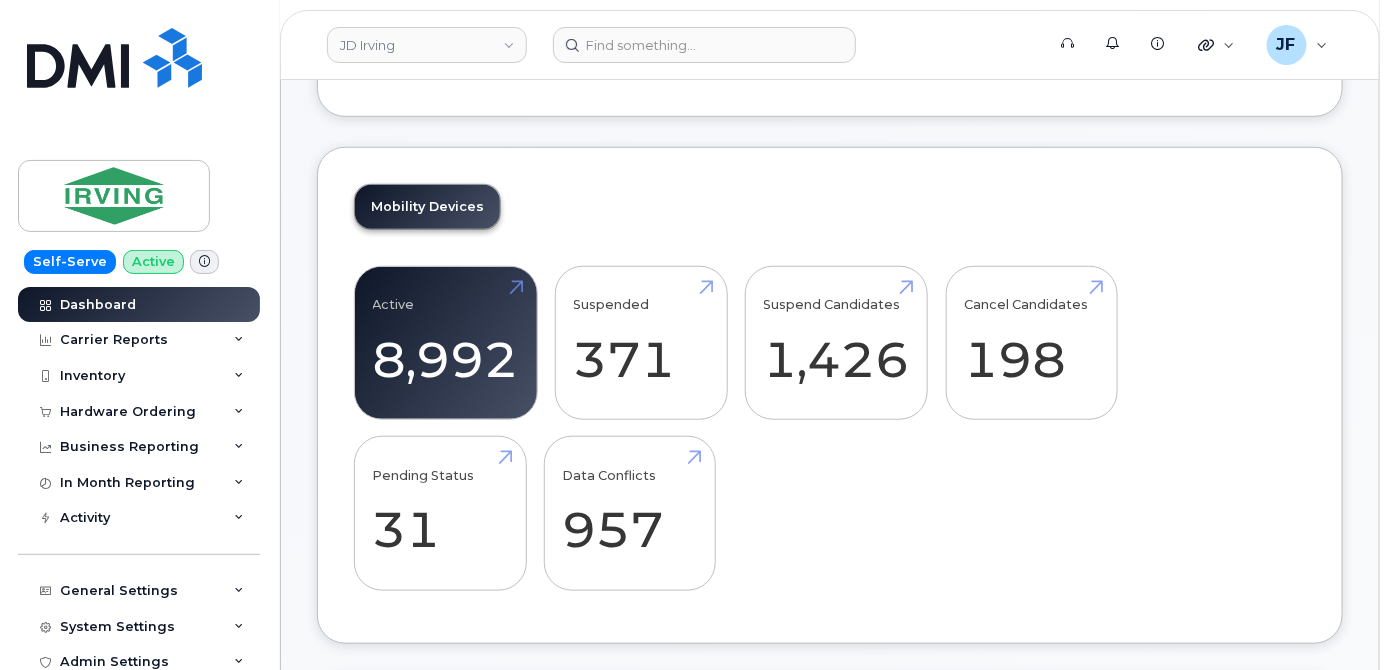 scroll, scrollTop: 363, scrollLeft: 0, axis: vertical 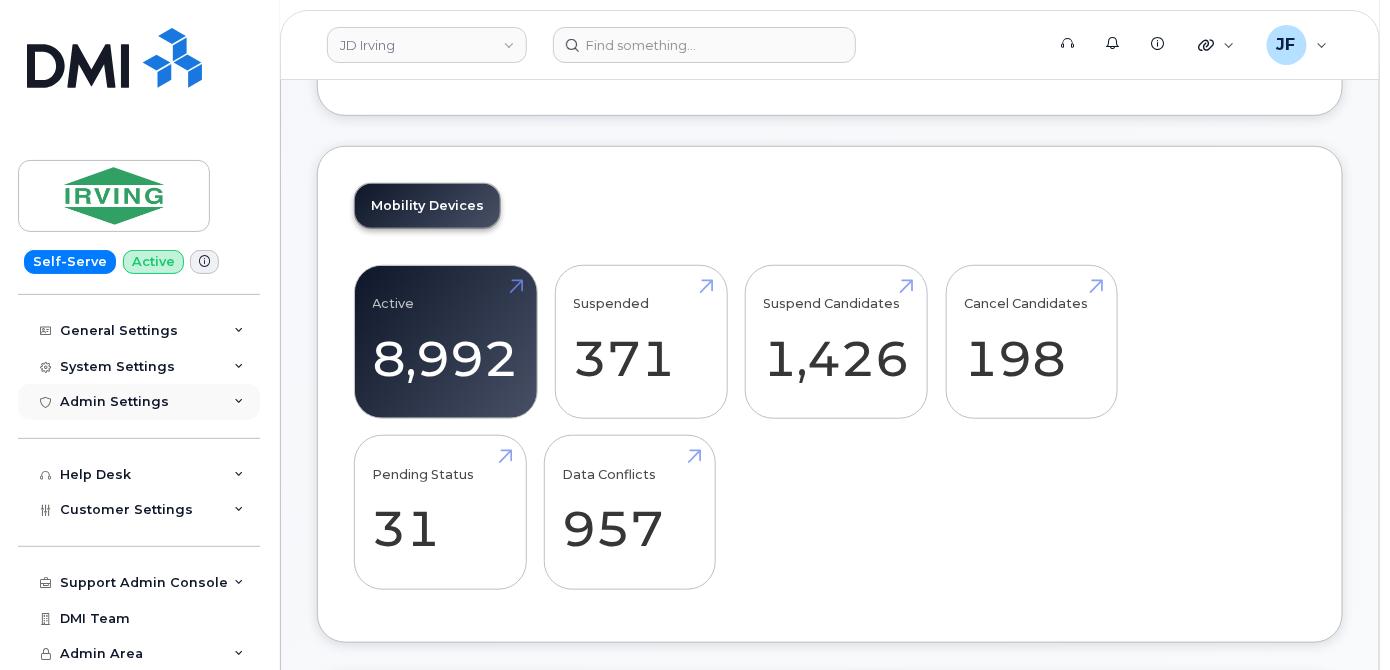 click on "Admin Settings" at bounding box center [114, 402] 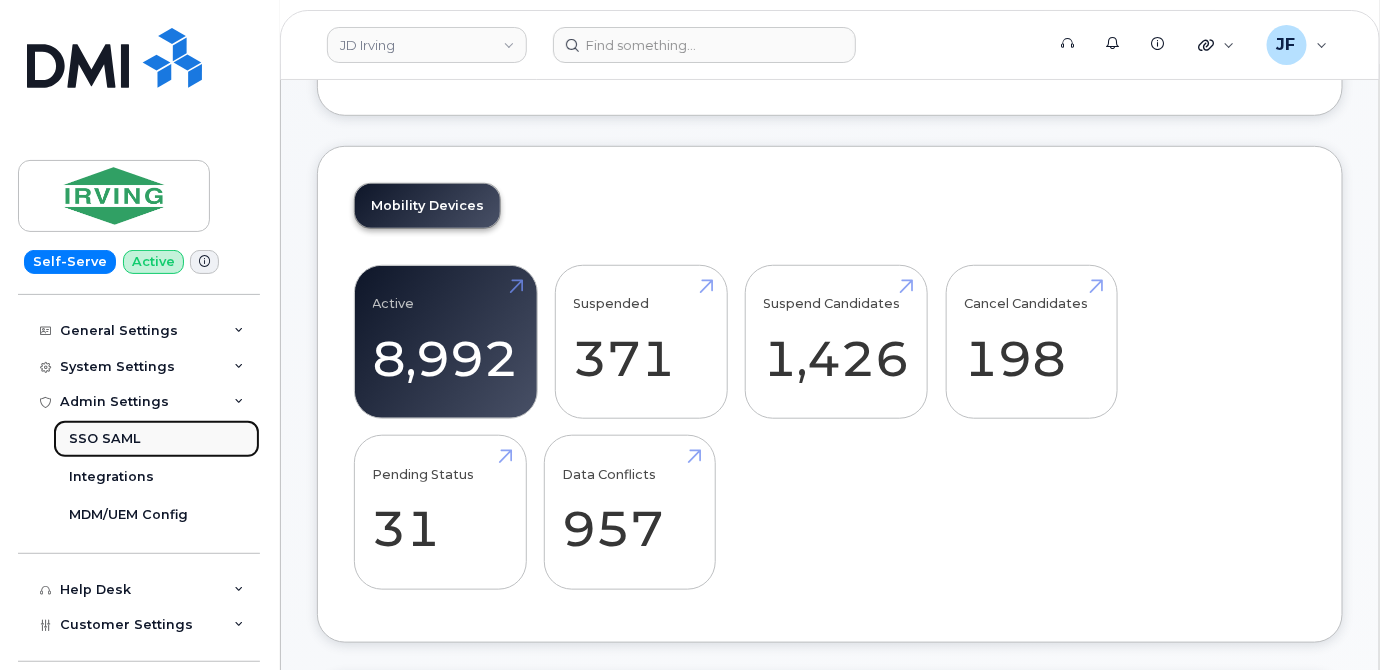 click on "SSO SAML" at bounding box center [104, 439] 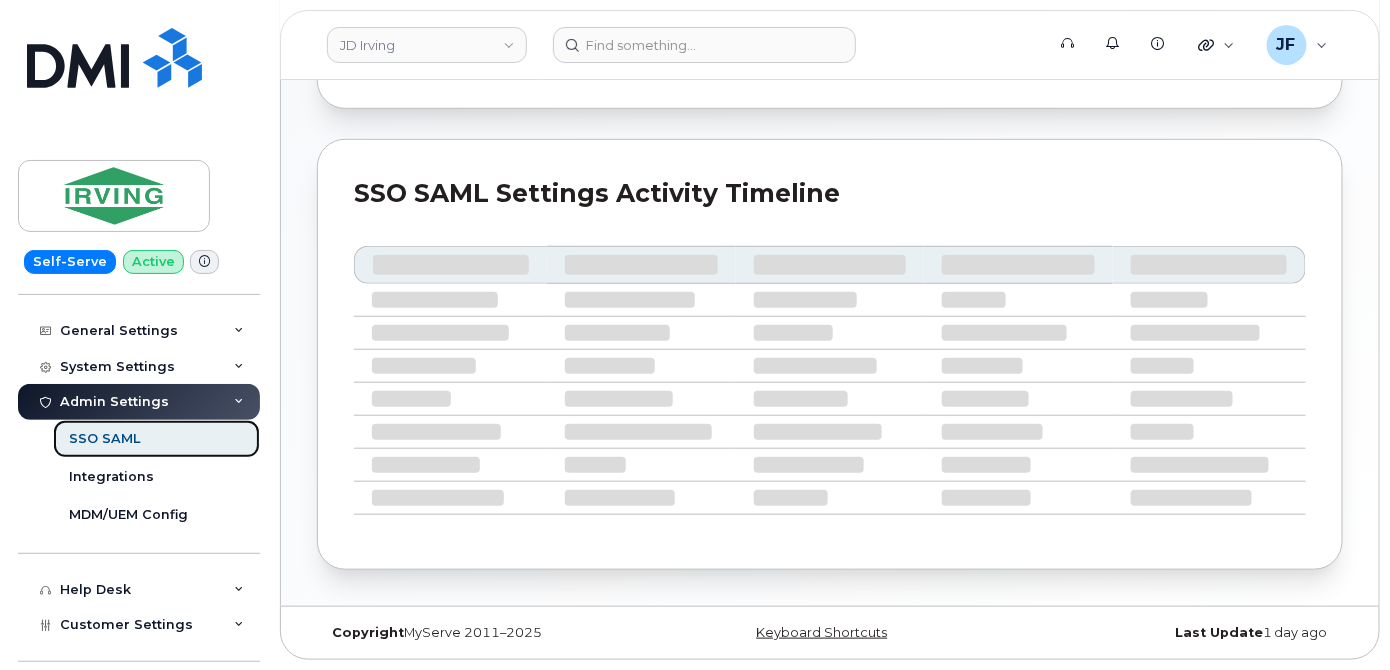 scroll, scrollTop: 0, scrollLeft: 0, axis: both 